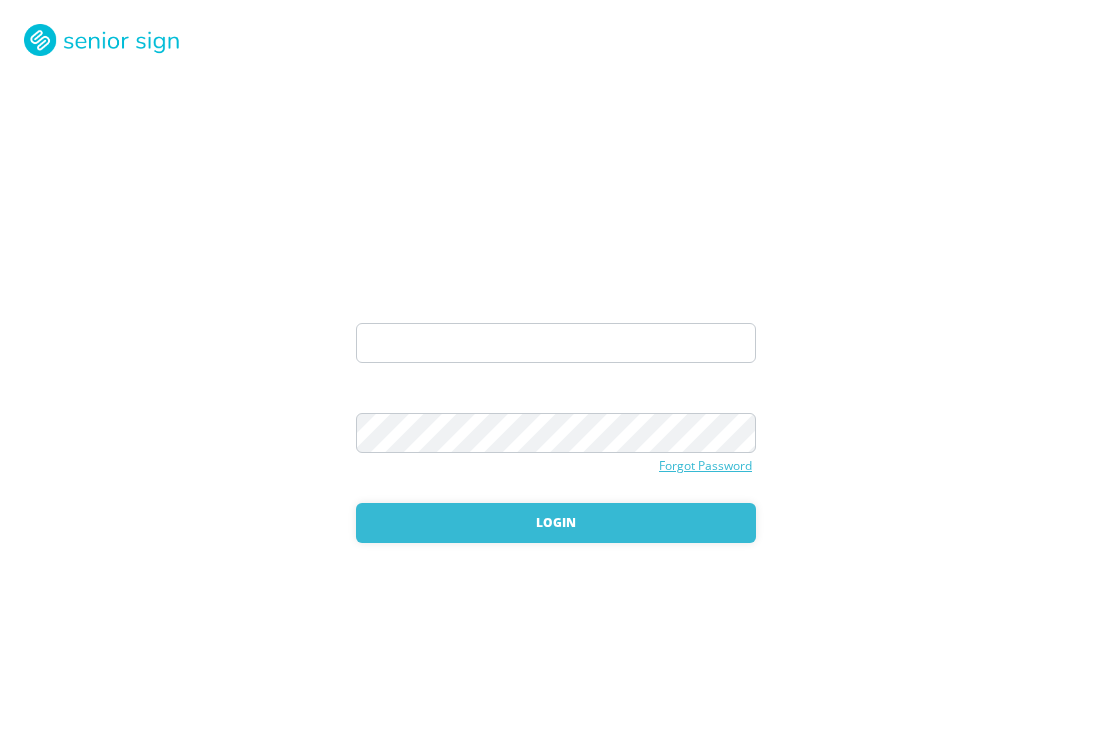 scroll, scrollTop: 0, scrollLeft: 0, axis: both 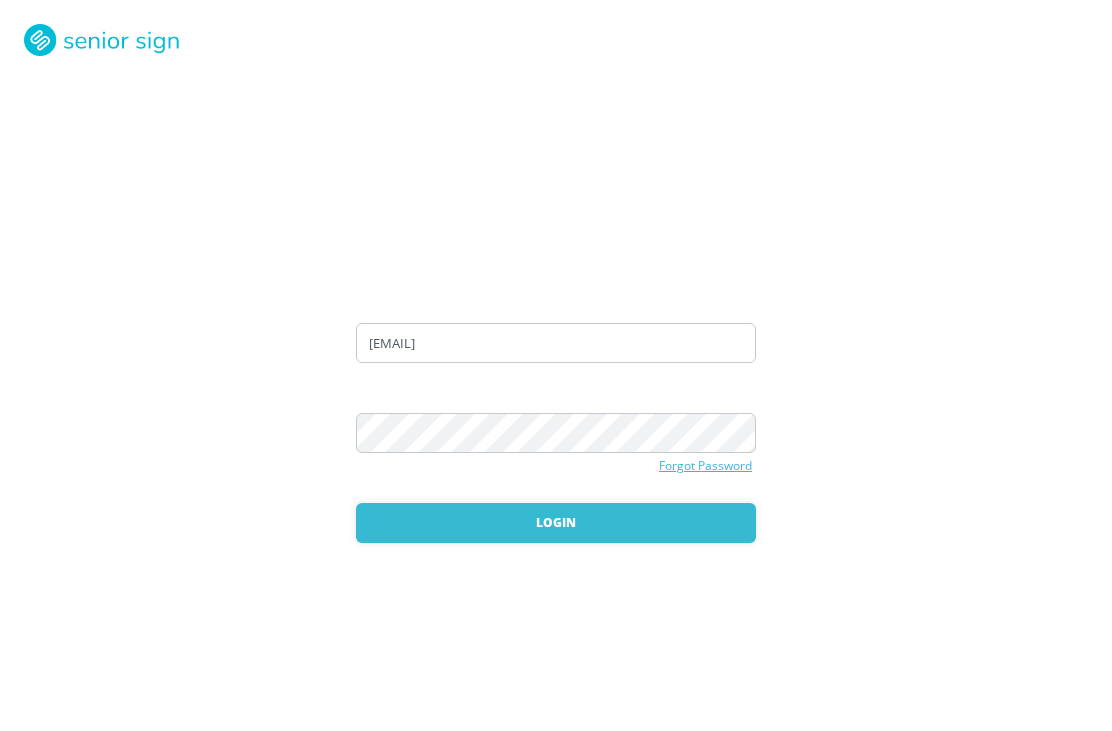 click on "Login" at bounding box center [556, 523] 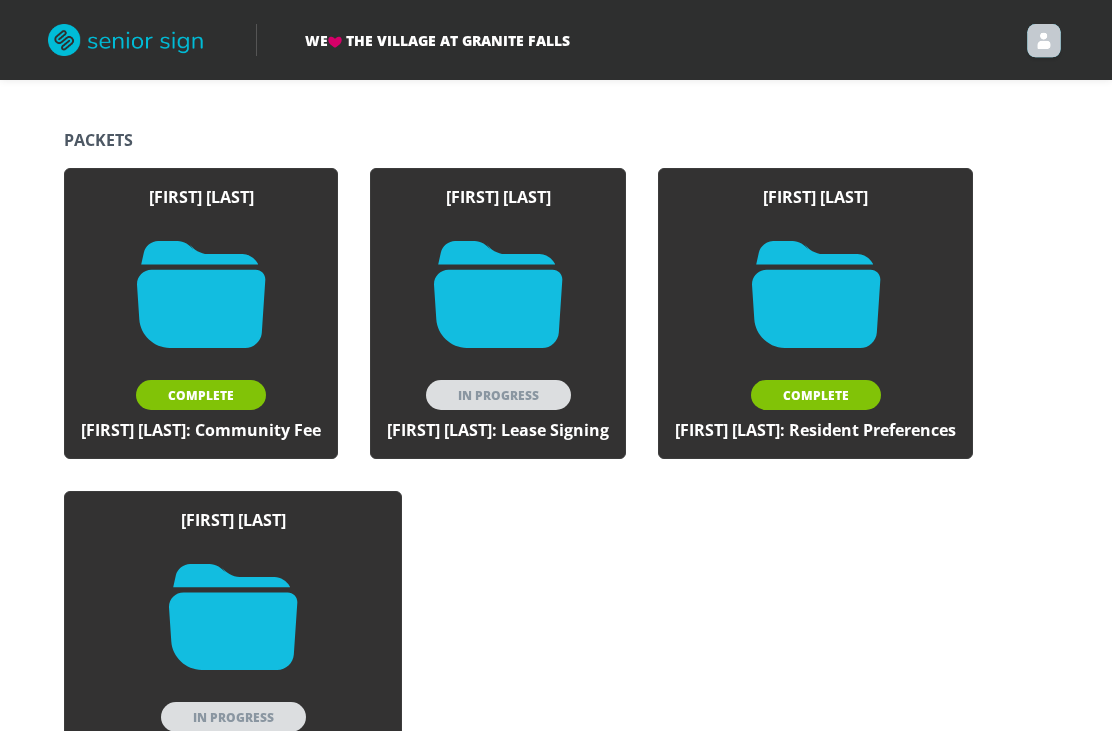 click at bounding box center [498, 294] 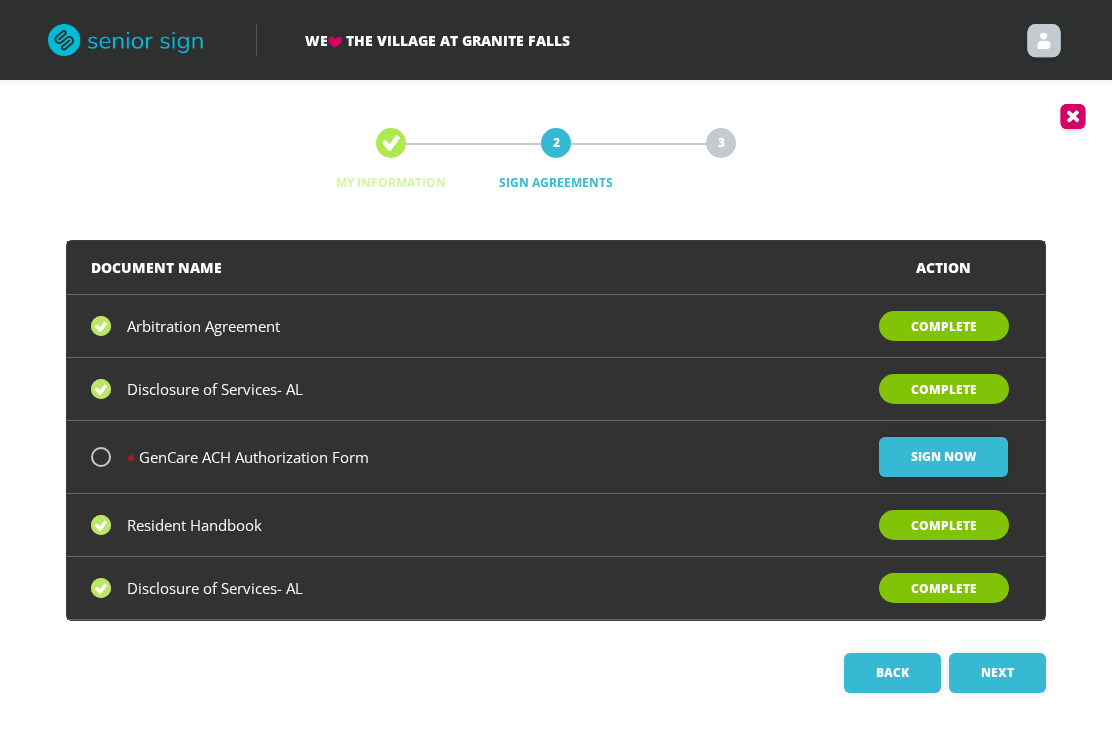 scroll, scrollTop: 0, scrollLeft: 0, axis: both 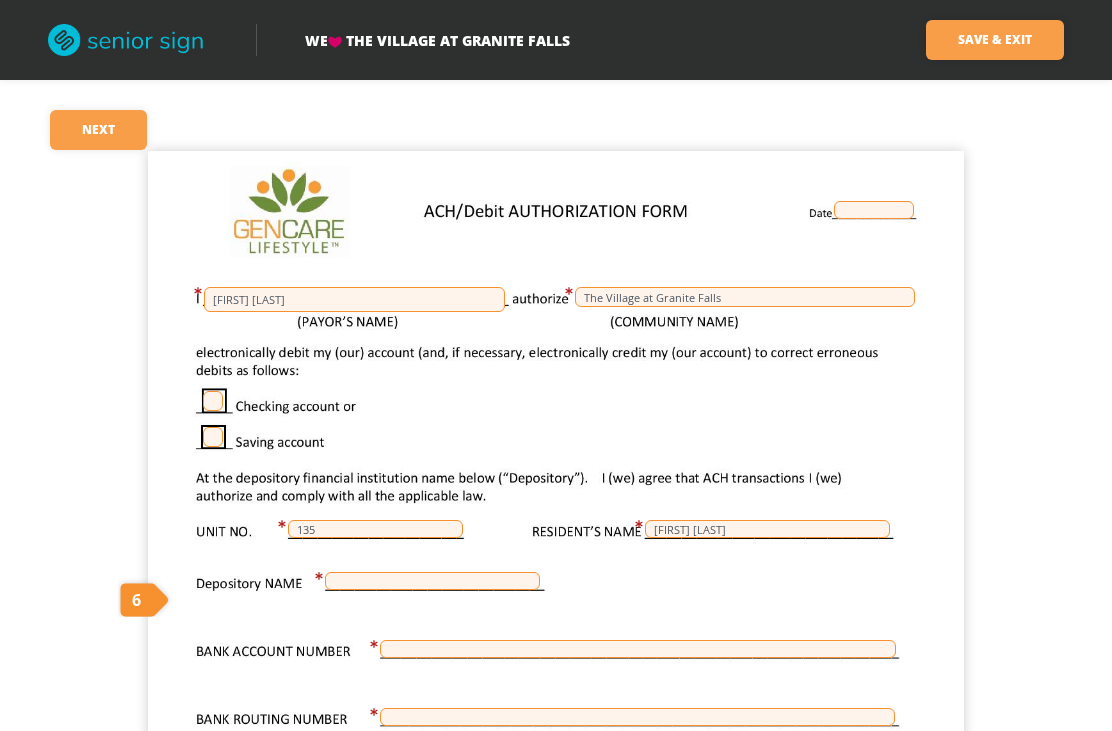 click at bounding box center [213, 401] 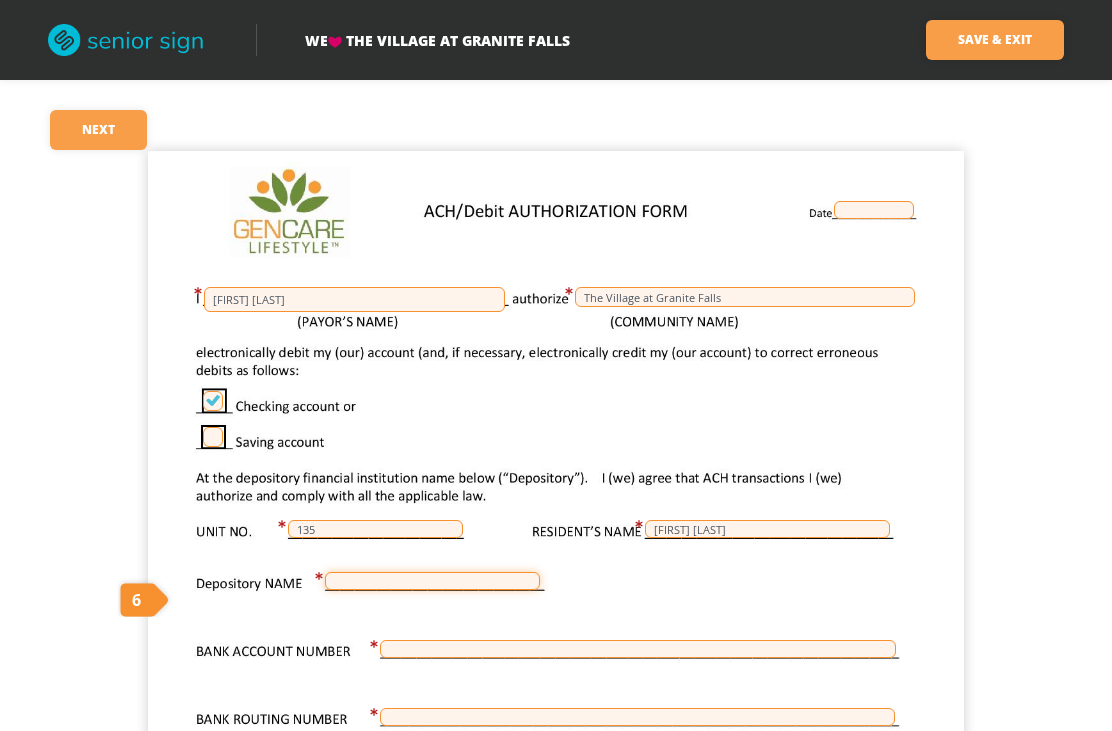 click at bounding box center [432, 581] 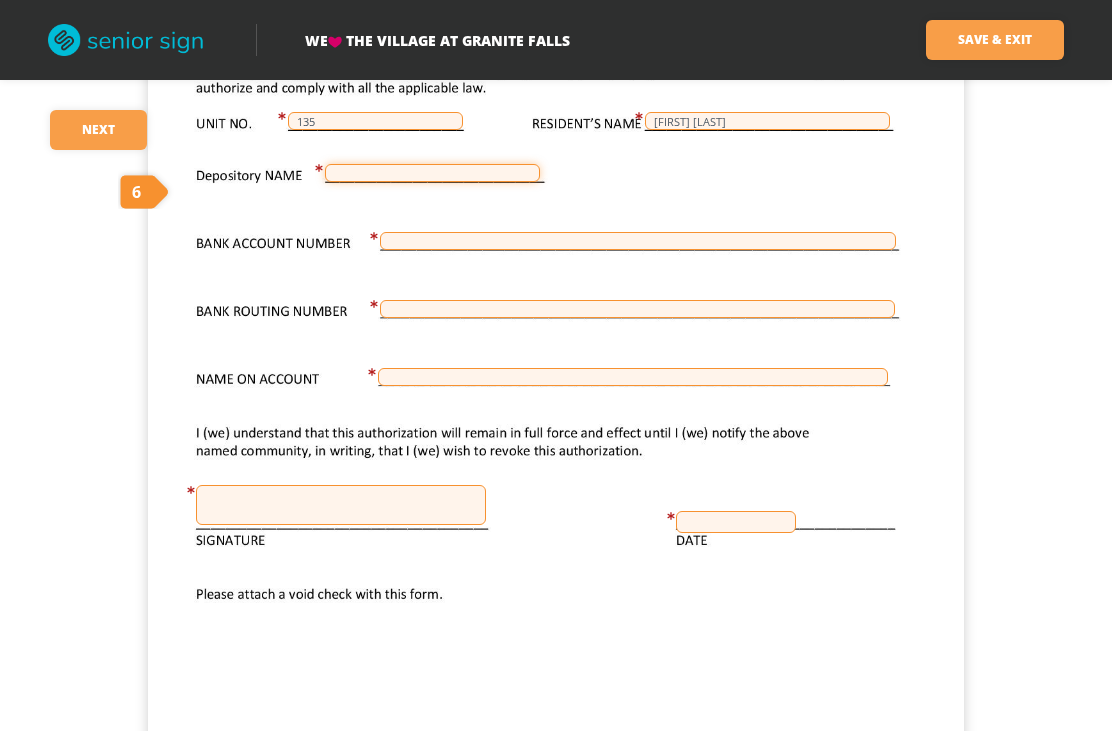 scroll, scrollTop: 407, scrollLeft: 0, axis: vertical 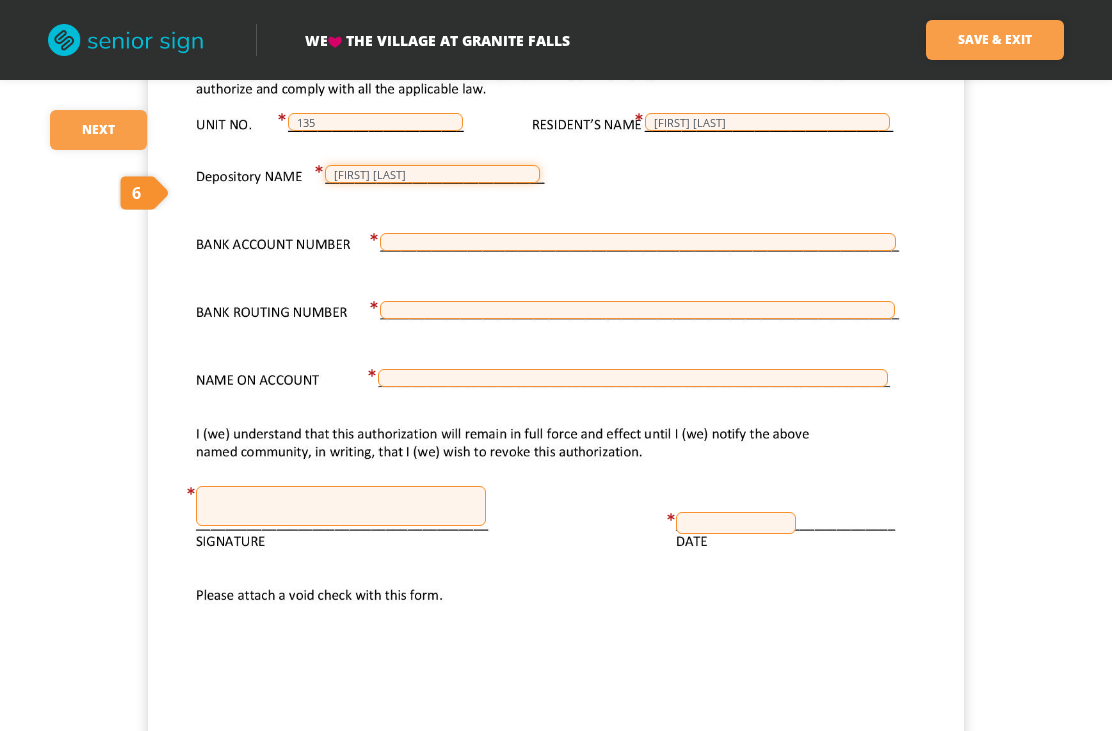 type on "[FIRST] [LAST]" 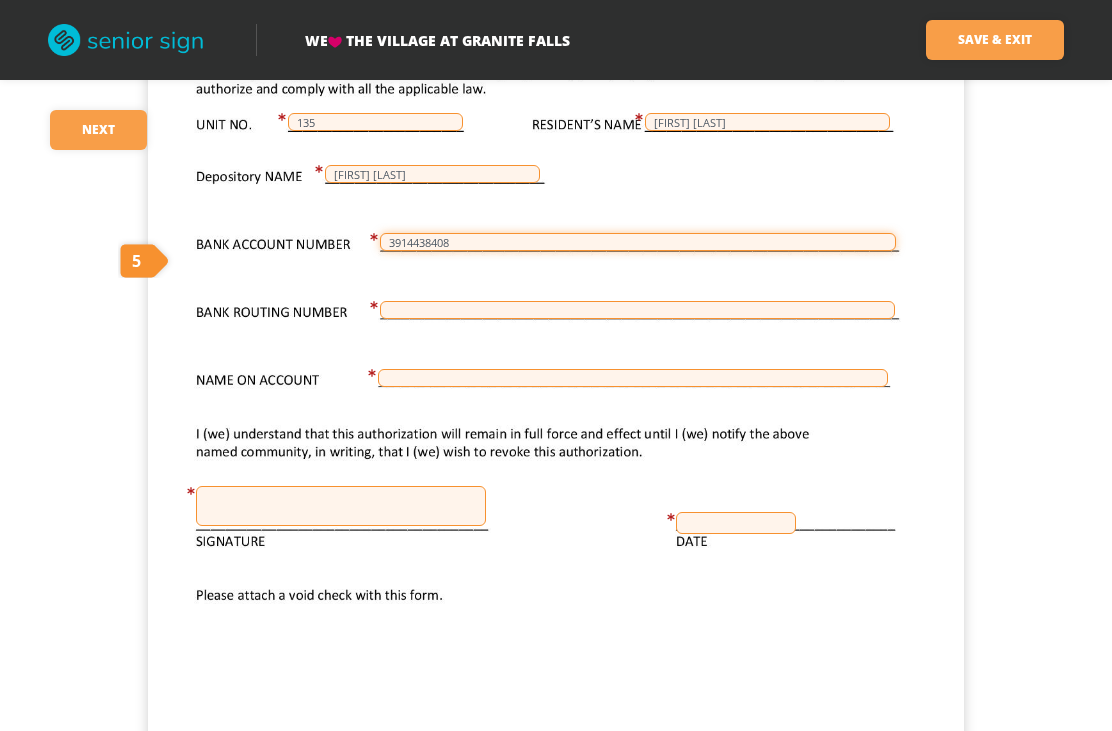 type on "3914438408" 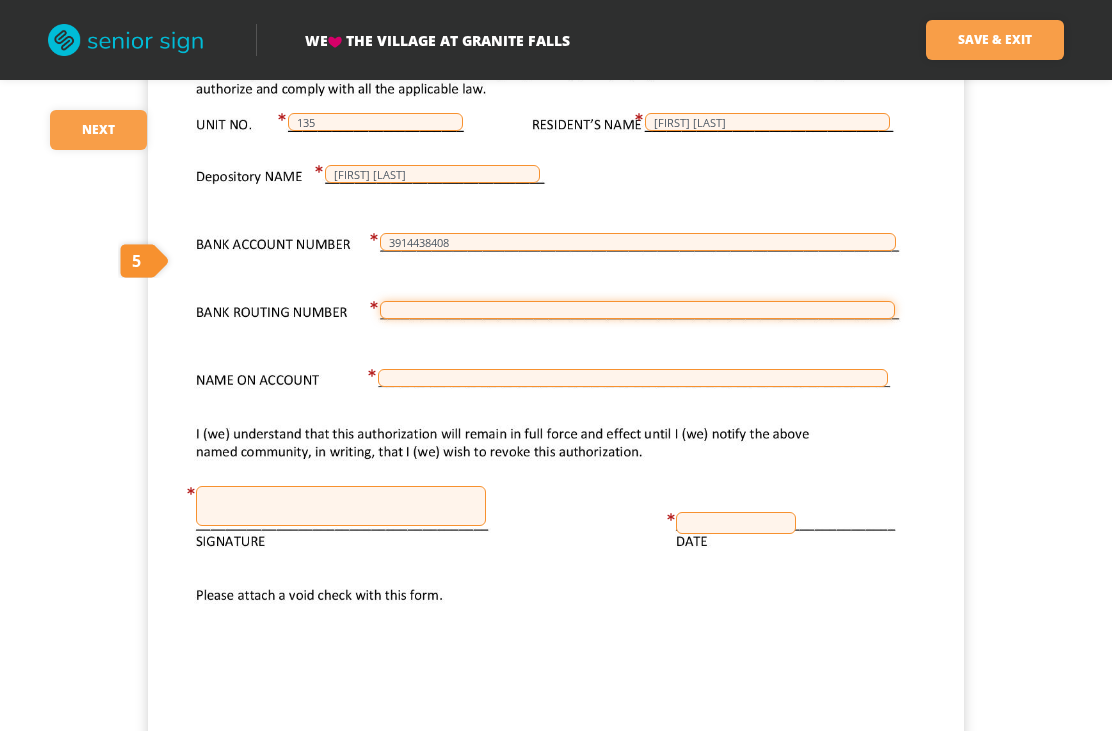 click at bounding box center (637, 310) 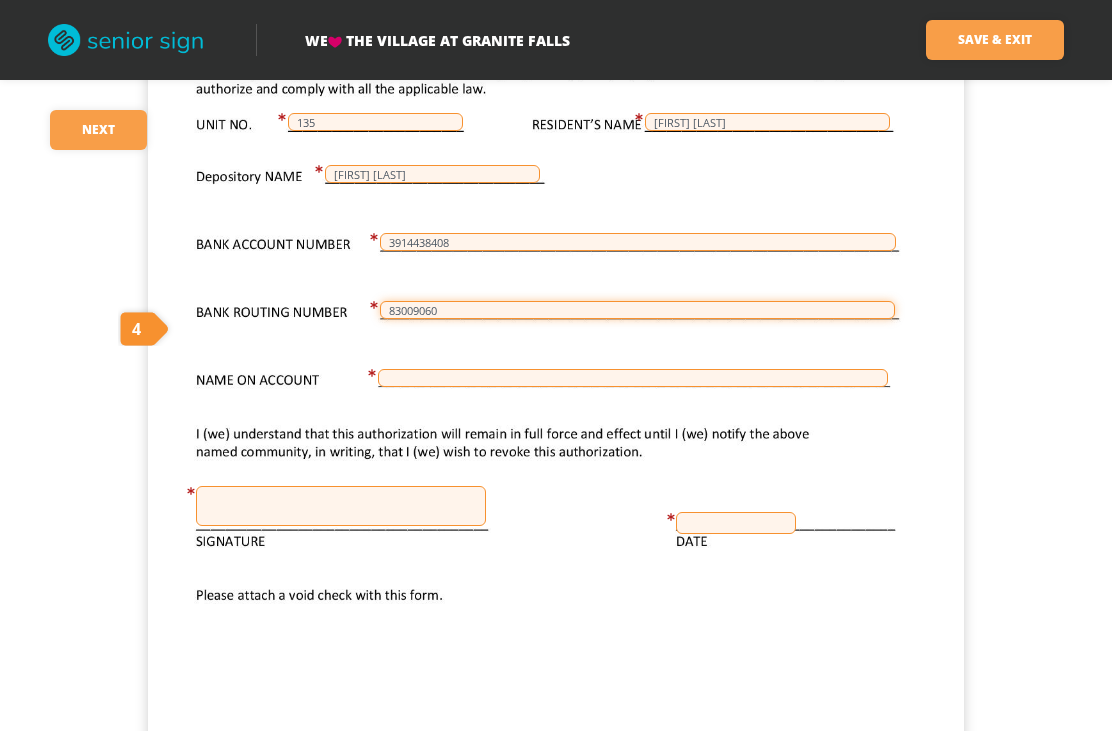 type on "83009060" 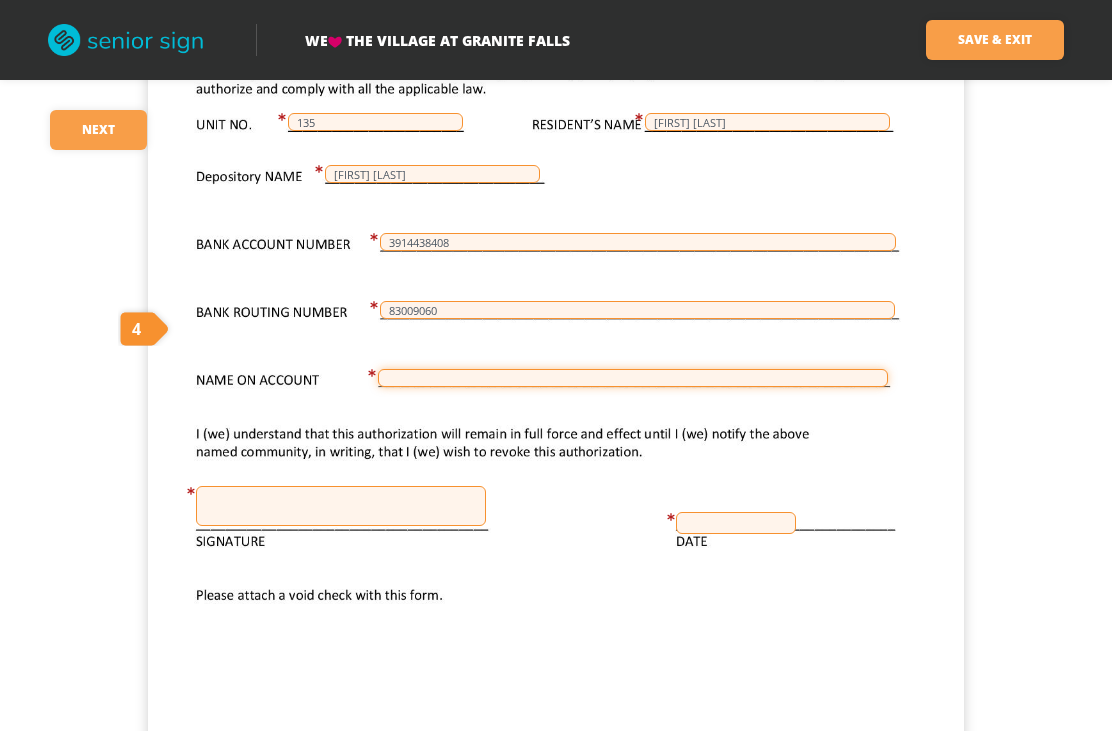 click at bounding box center (633, 378) 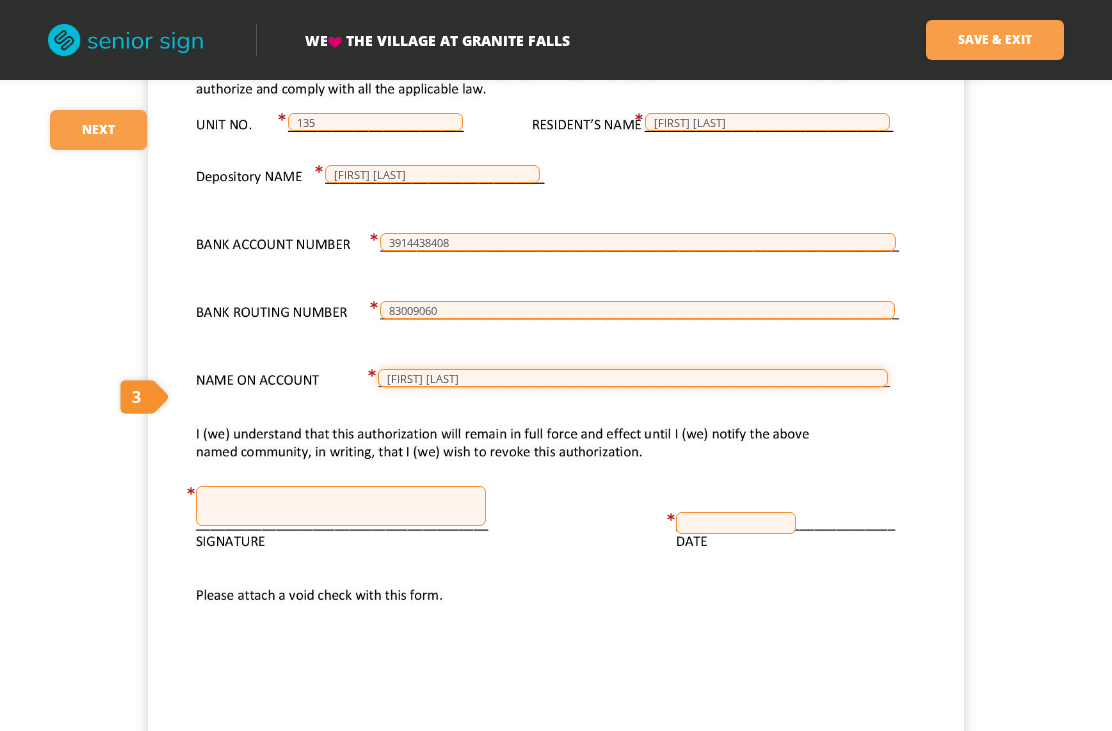 type on "[FIRST] [LAST]" 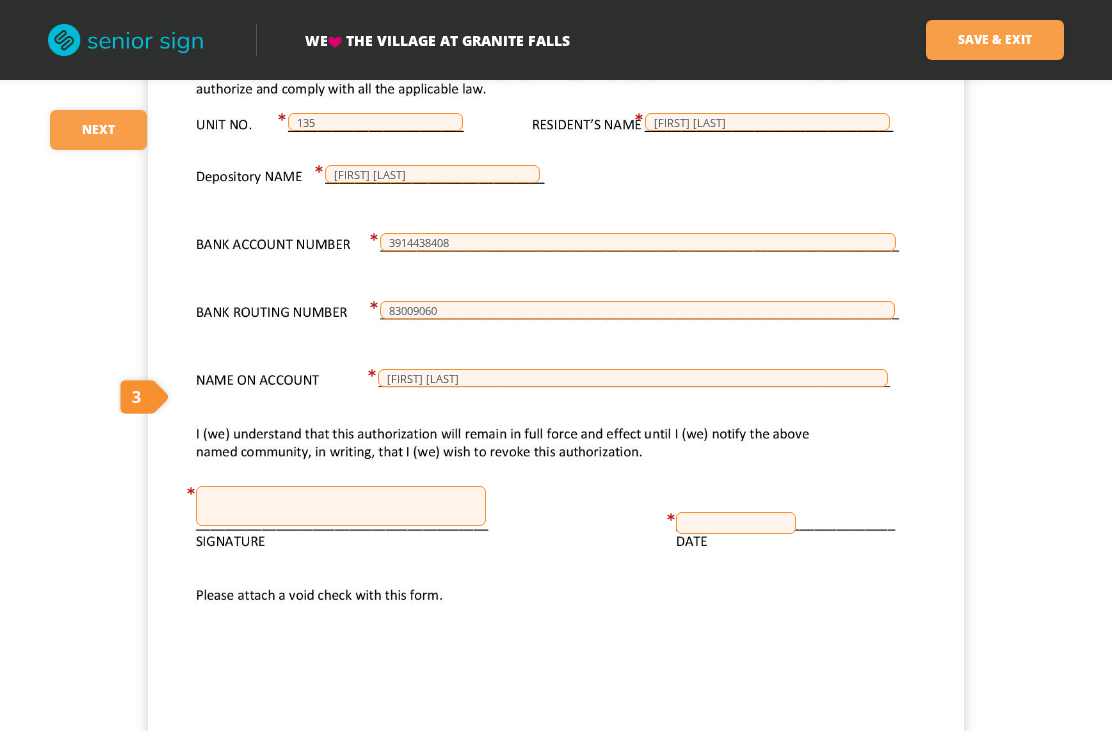 click on "Ronald McMillan 135 Ronald McMillan Ronald McMillan 3914438408 83009060 Ronald McMillan   The Village at Granite Falls" at bounding box center (556, 272) 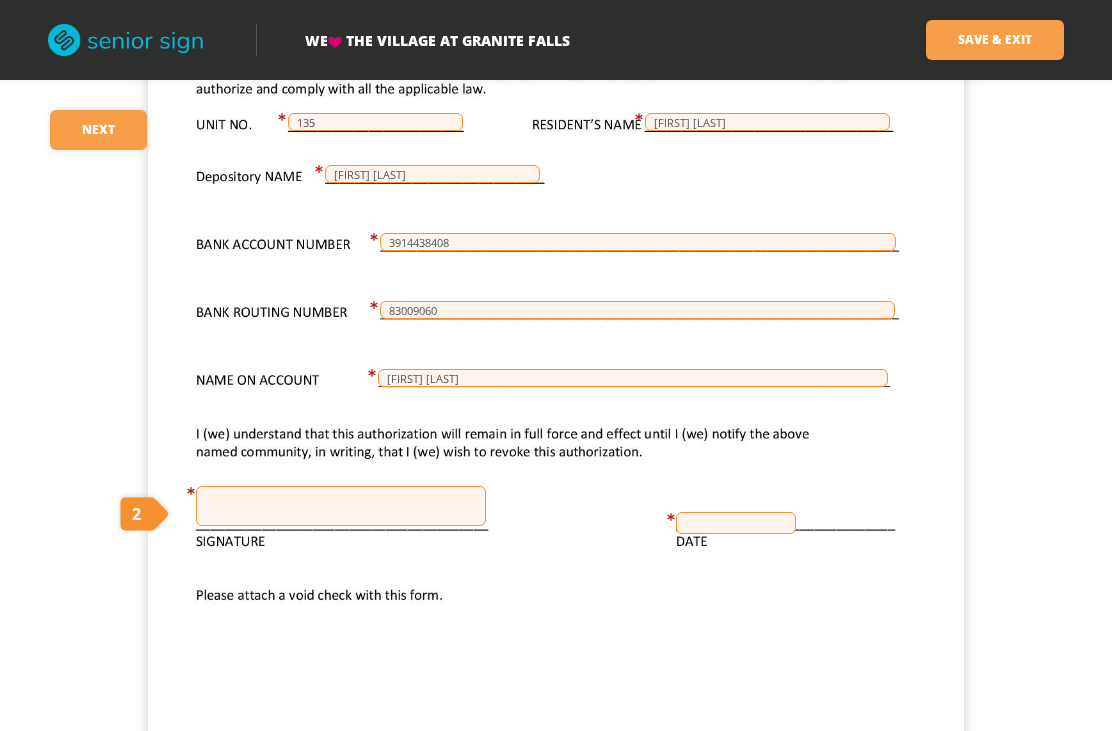 click at bounding box center (341, 506) 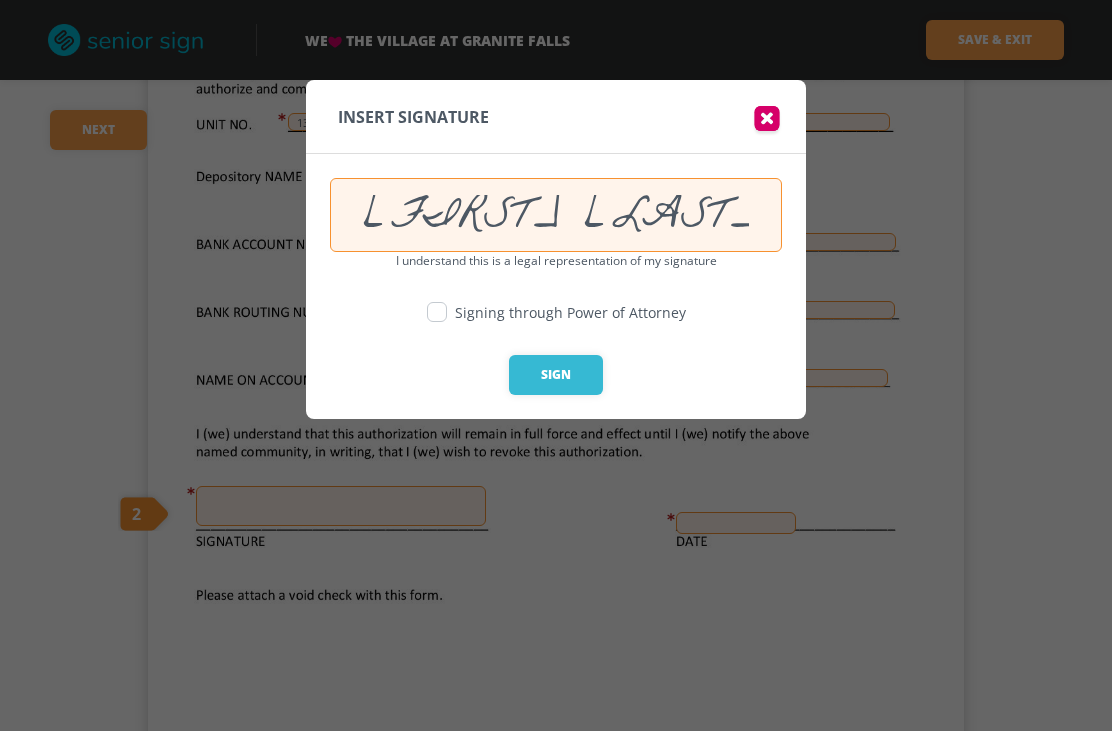 click at bounding box center (441, 312) 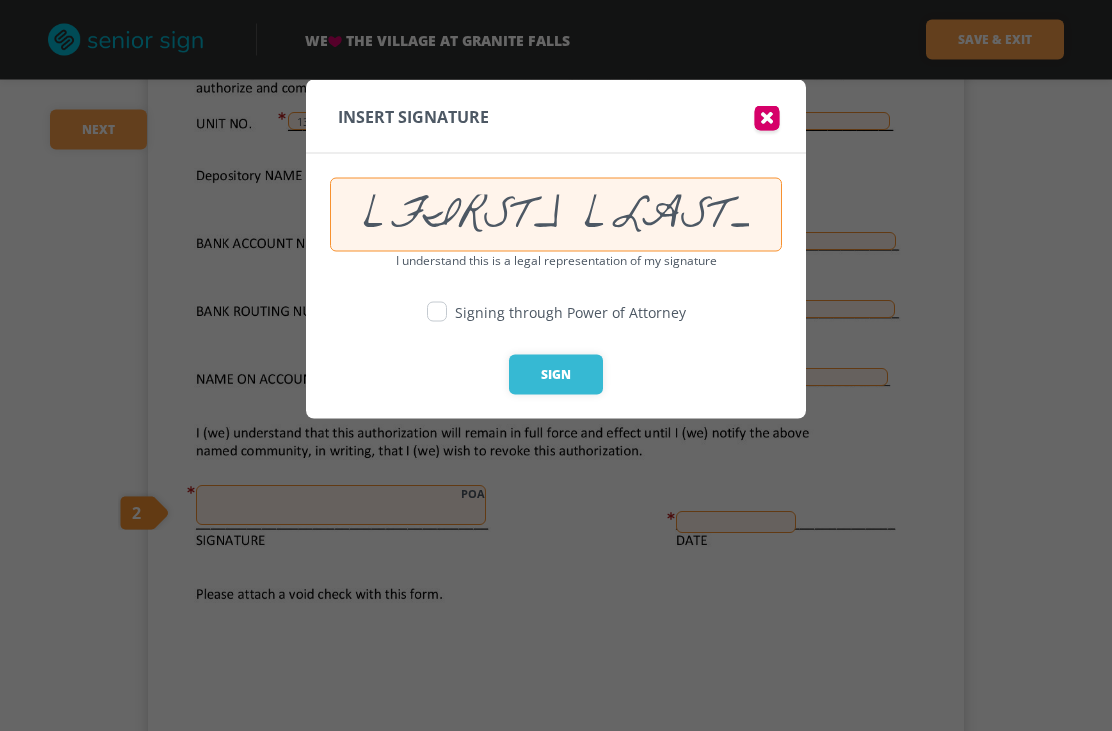 click at bounding box center [437, 312] 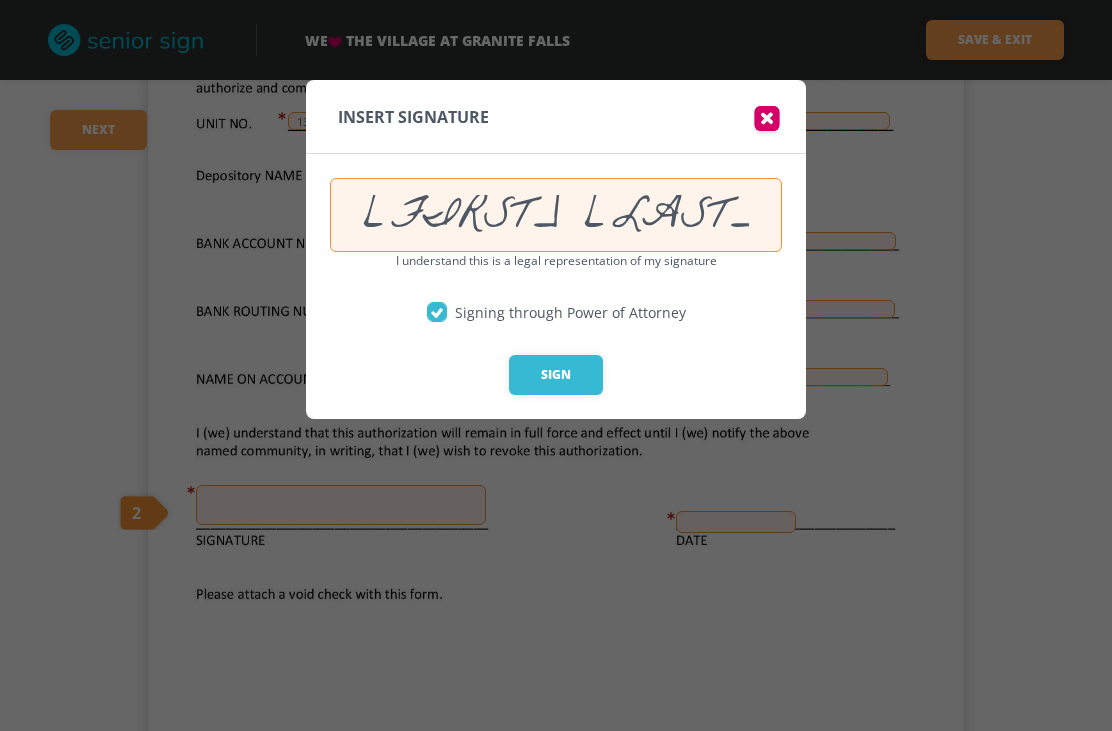 click at bounding box center (437, 313) 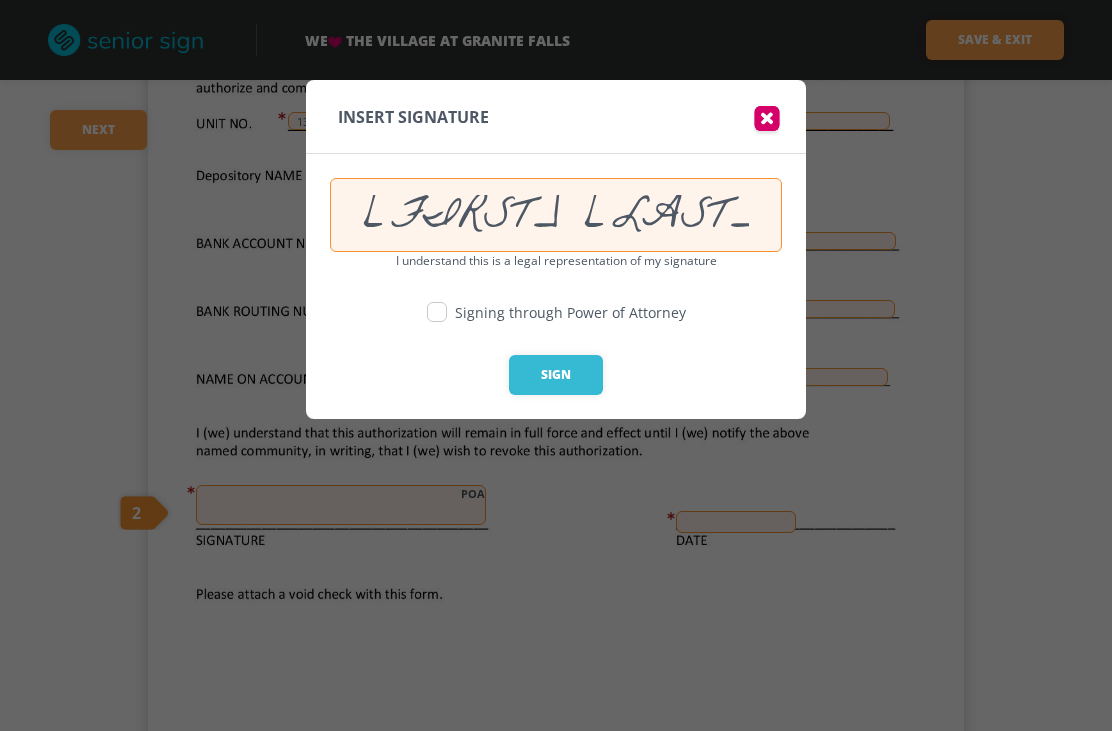 click at bounding box center [437, 312] 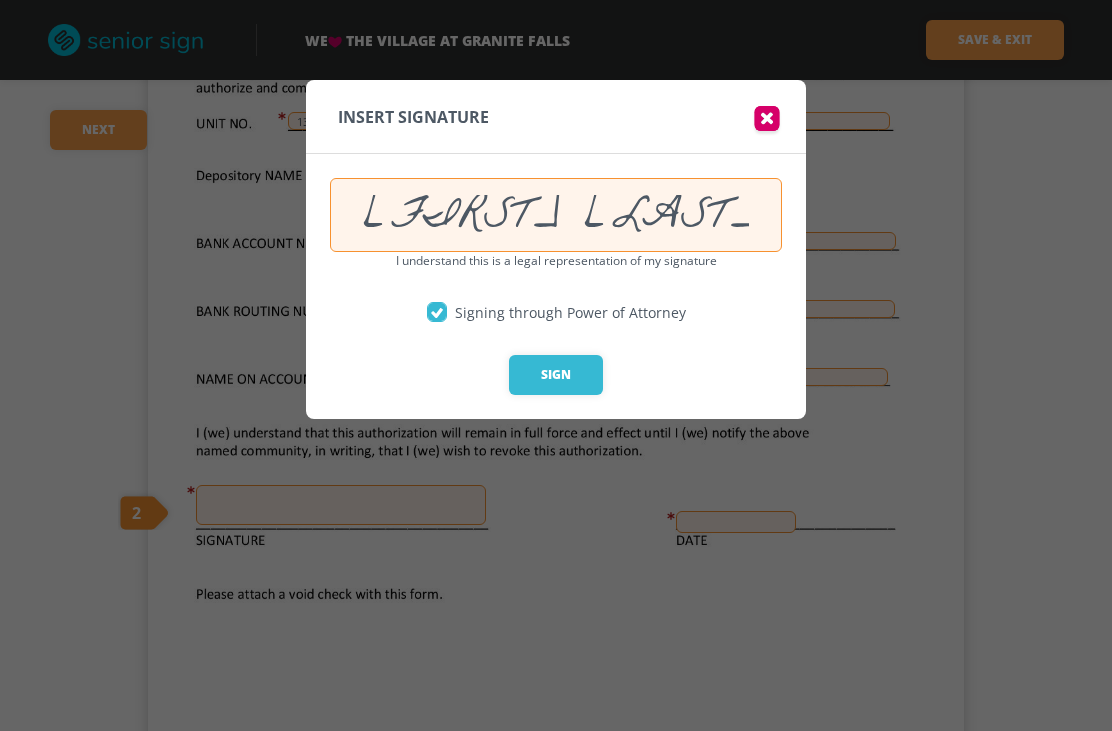 click on "Sign" at bounding box center (556, 375) 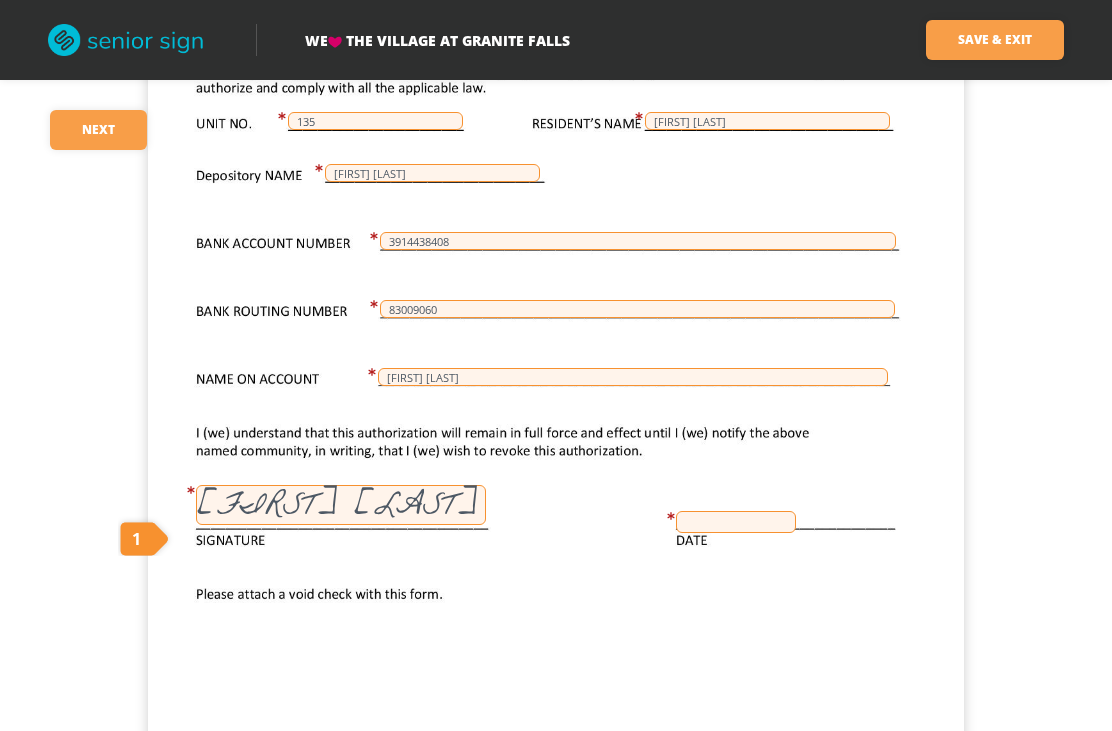 click at bounding box center [736, 522] 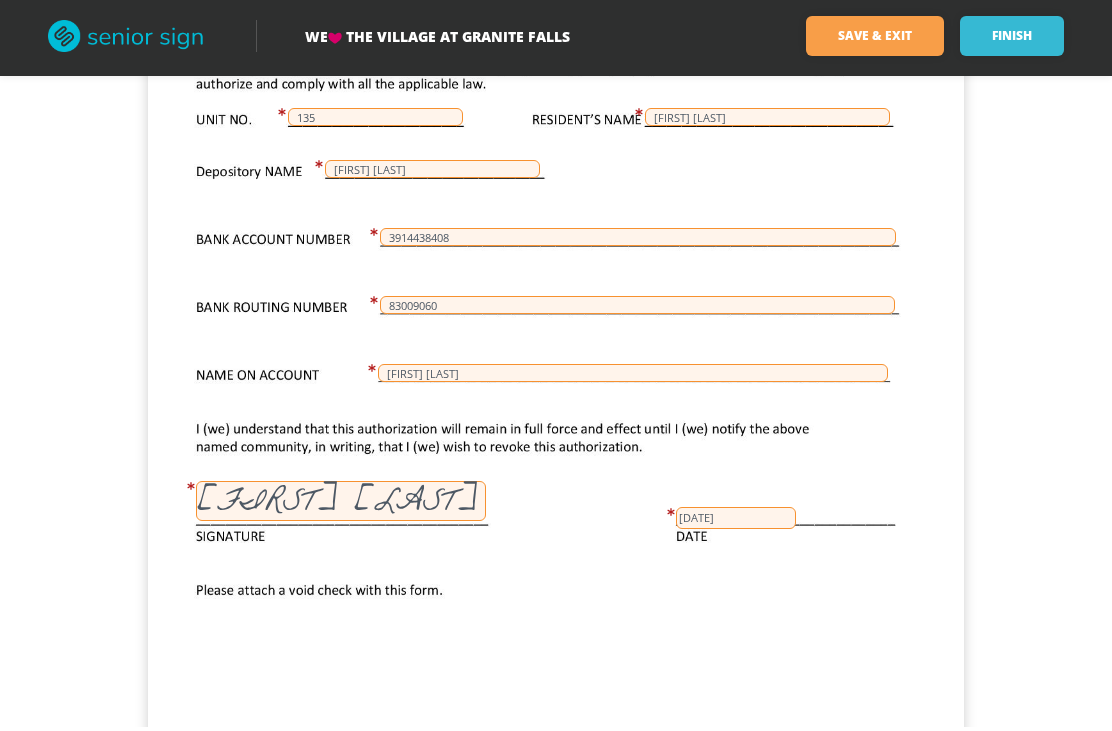 scroll, scrollTop: 436, scrollLeft: 0, axis: vertical 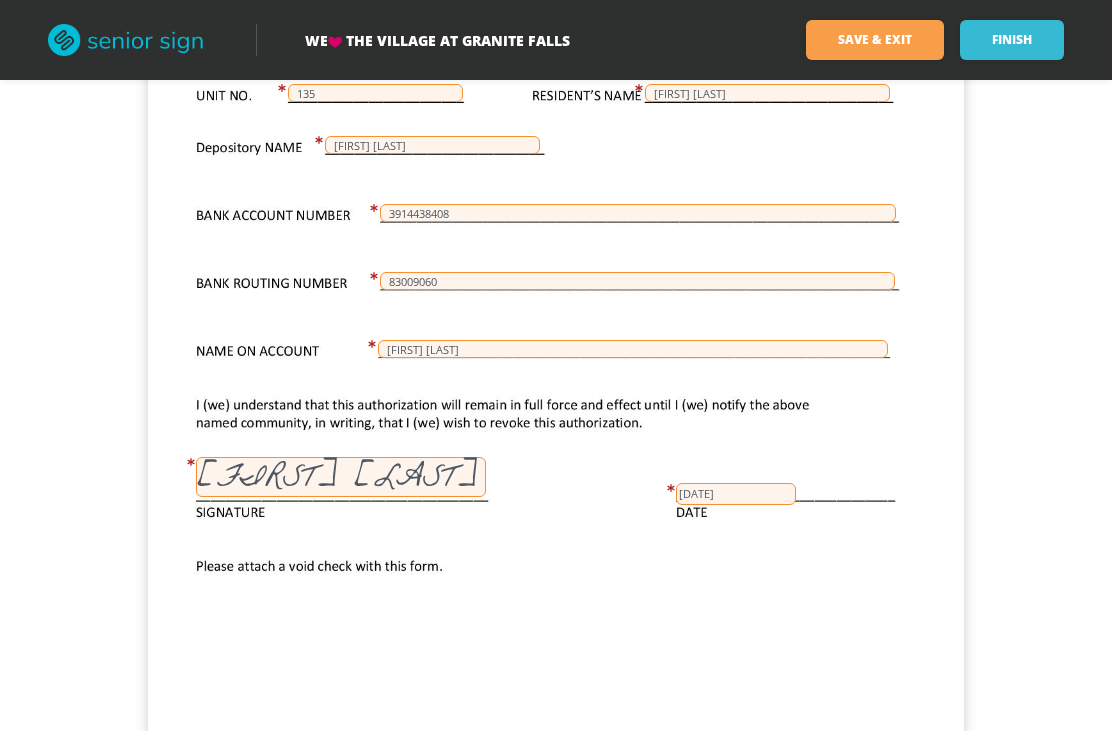 click on "Finish" at bounding box center [1012, 40] 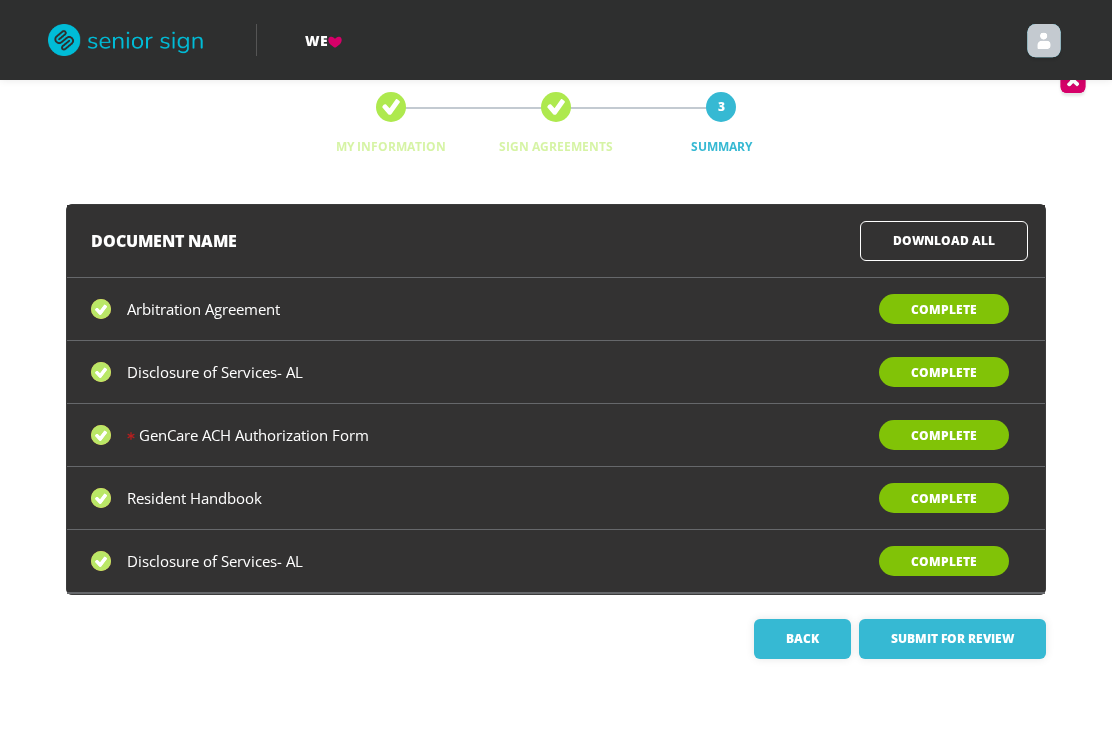 scroll, scrollTop: 0, scrollLeft: 0, axis: both 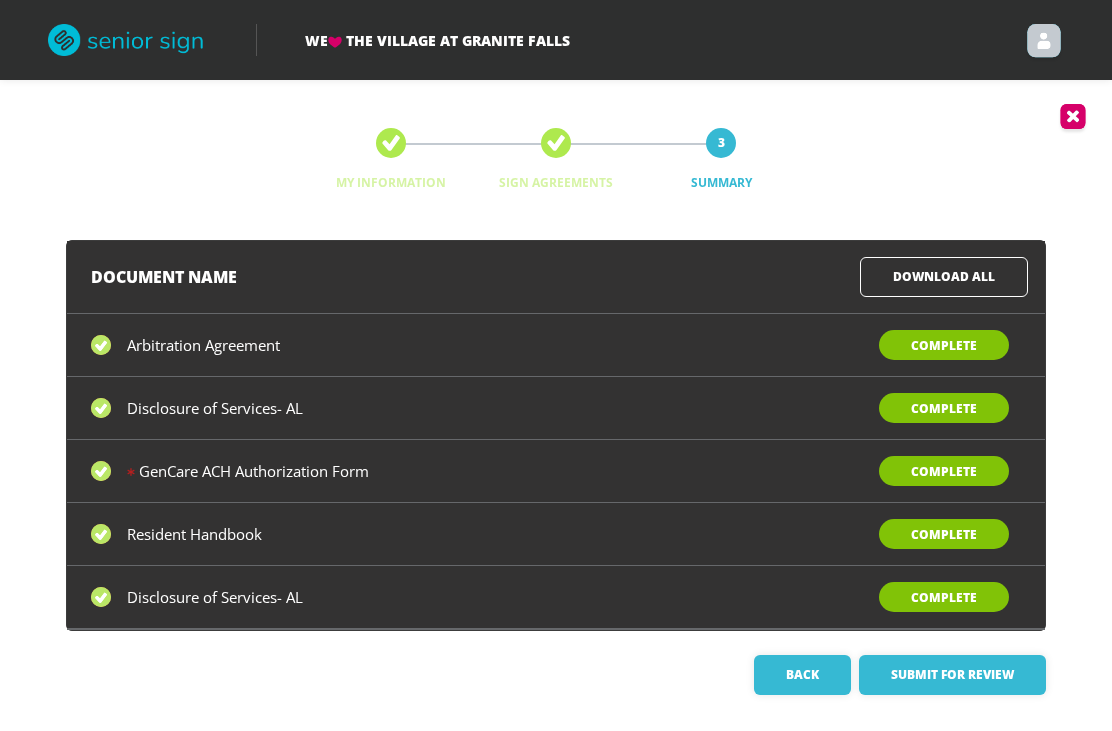 click on "Submit for Review" at bounding box center [952, 675] 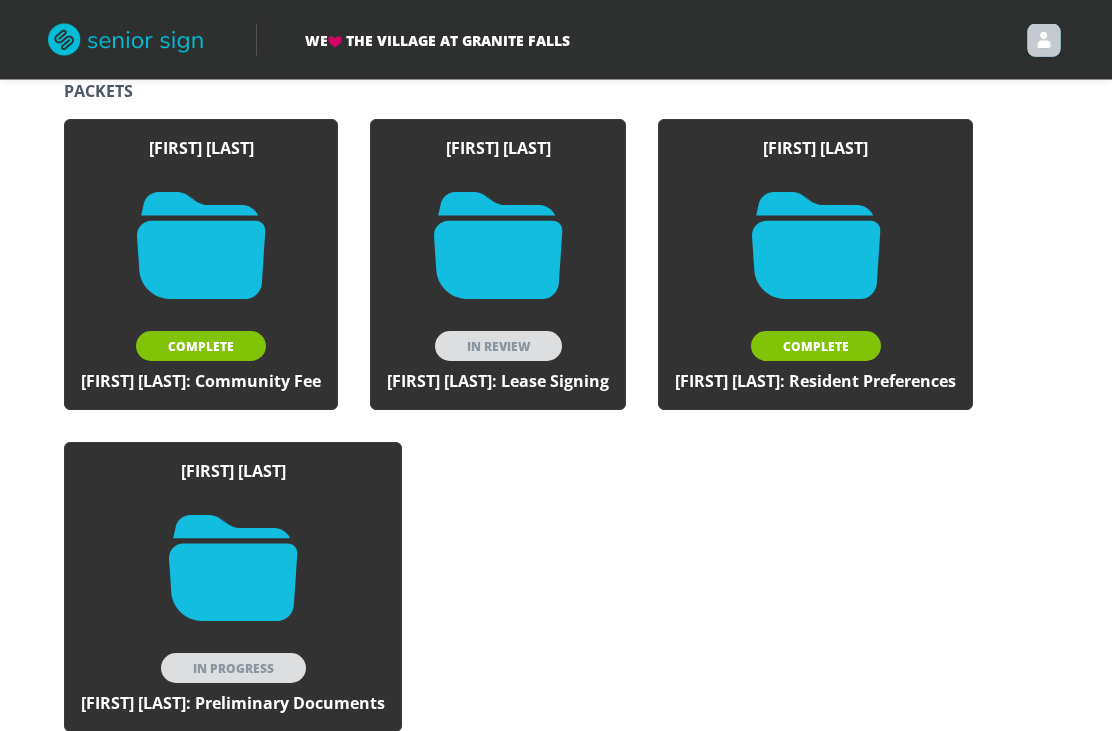 scroll, scrollTop: 50, scrollLeft: 0, axis: vertical 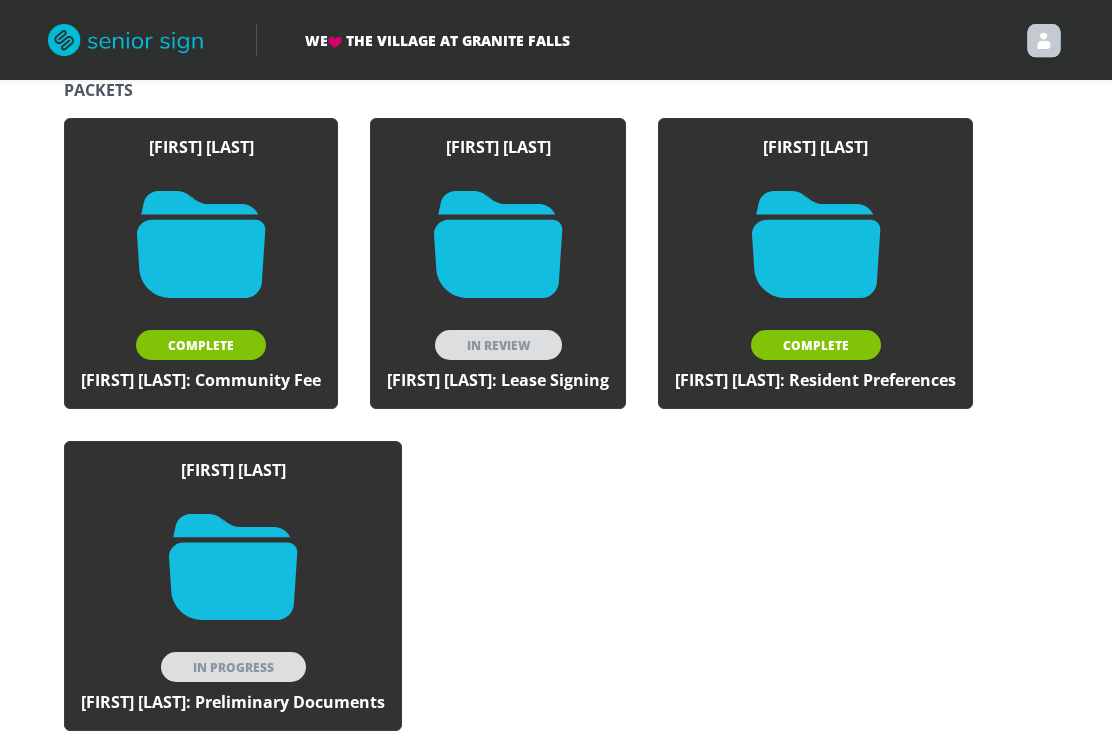 click at bounding box center (233, 567) 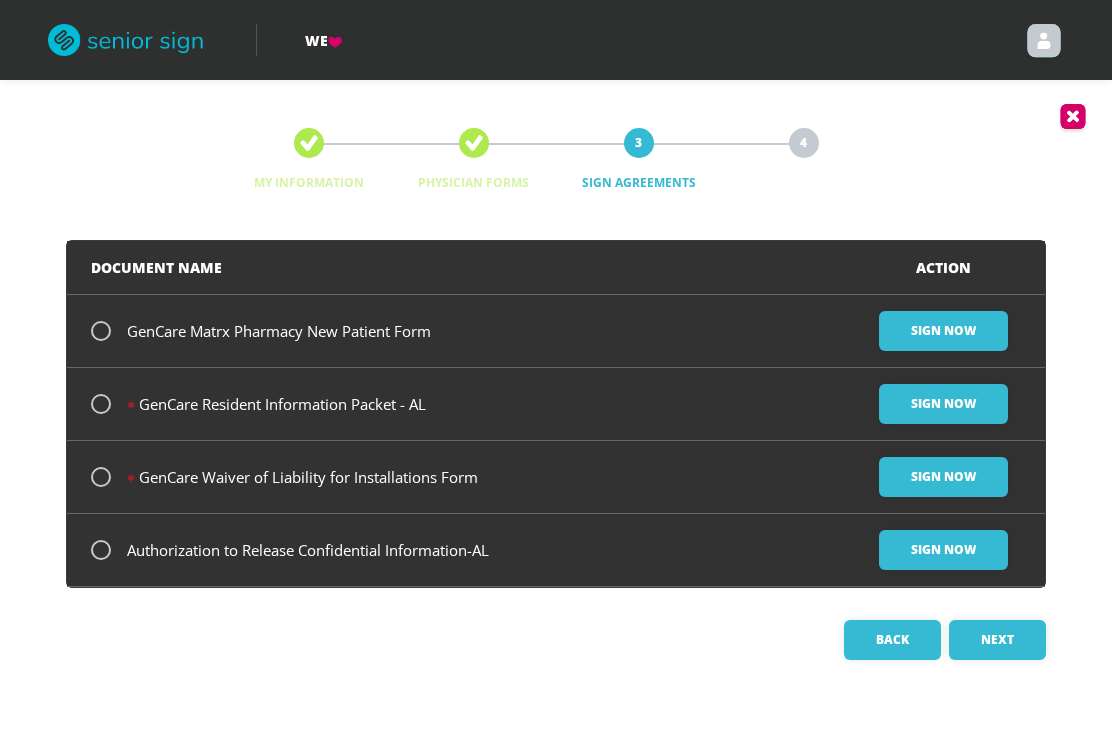 scroll, scrollTop: 0, scrollLeft: 0, axis: both 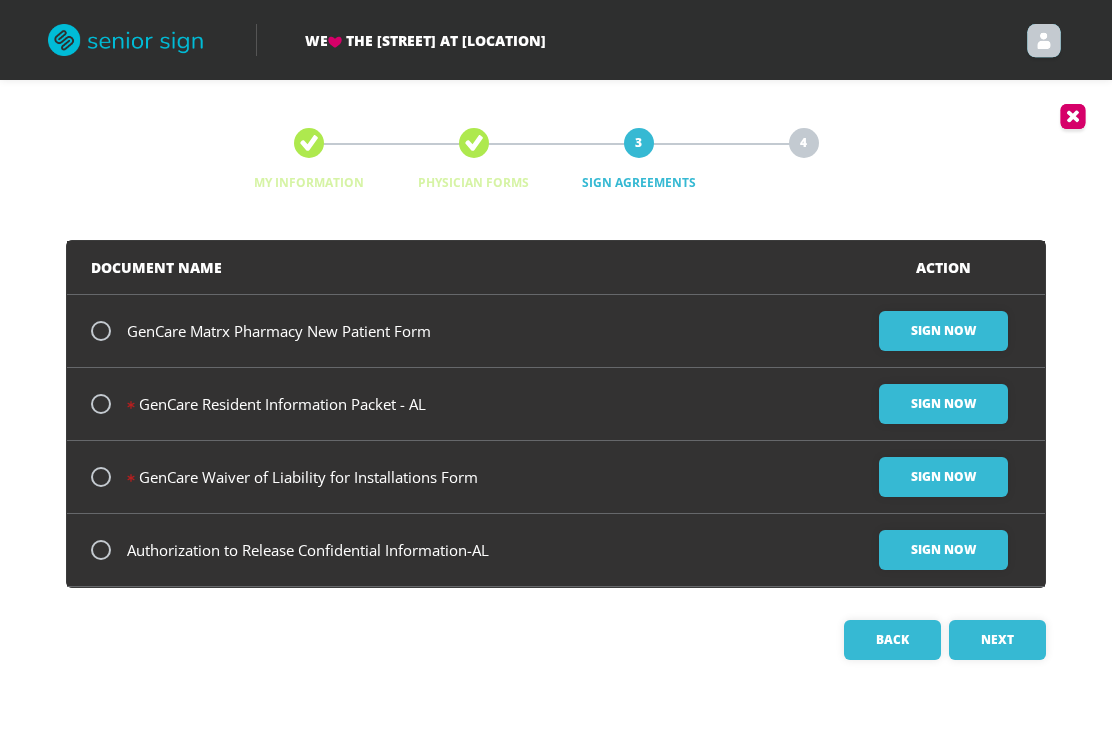 click on "Sign Now" at bounding box center [943, 331] 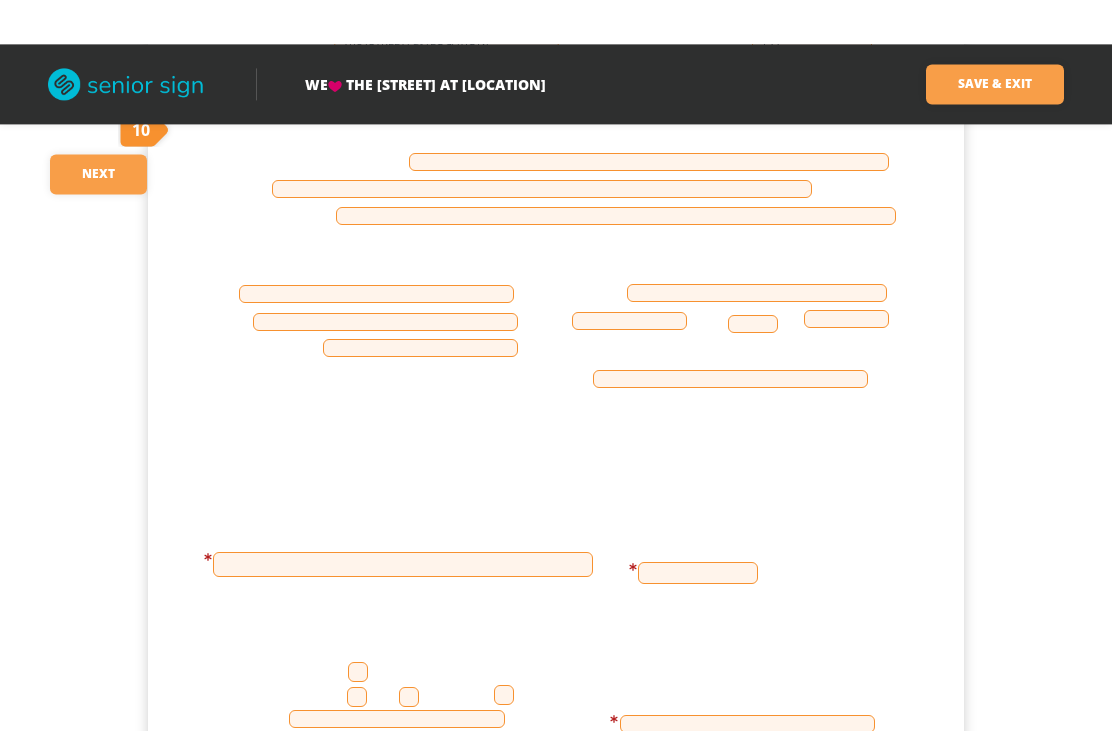 scroll, scrollTop: 0, scrollLeft: 0, axis: both 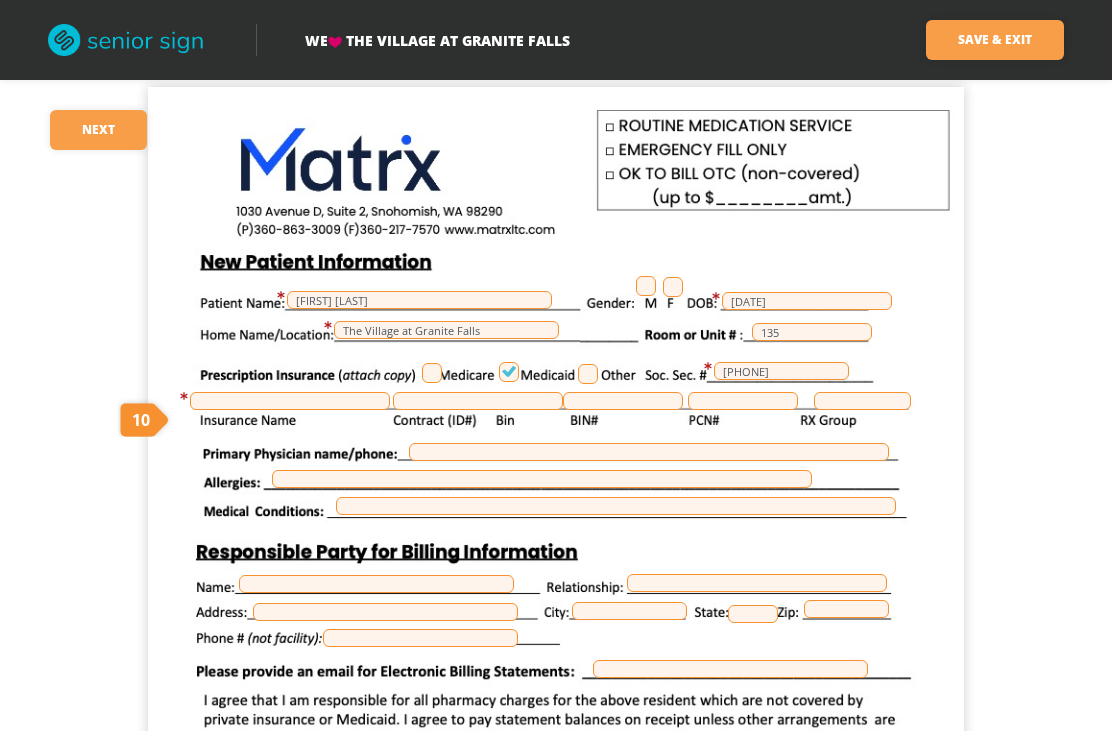 click on "Save & Exit" at bounding box center (995, 40) 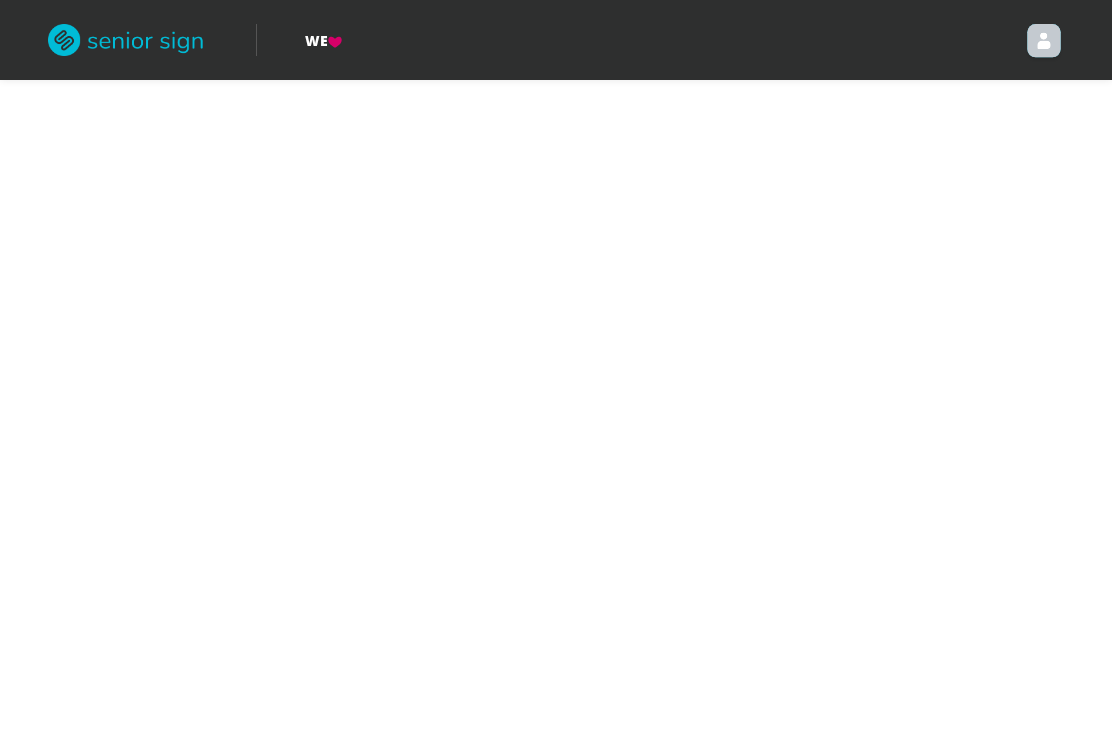 scroll, scrollTop: 0, scrollLeft: 0, axis: both 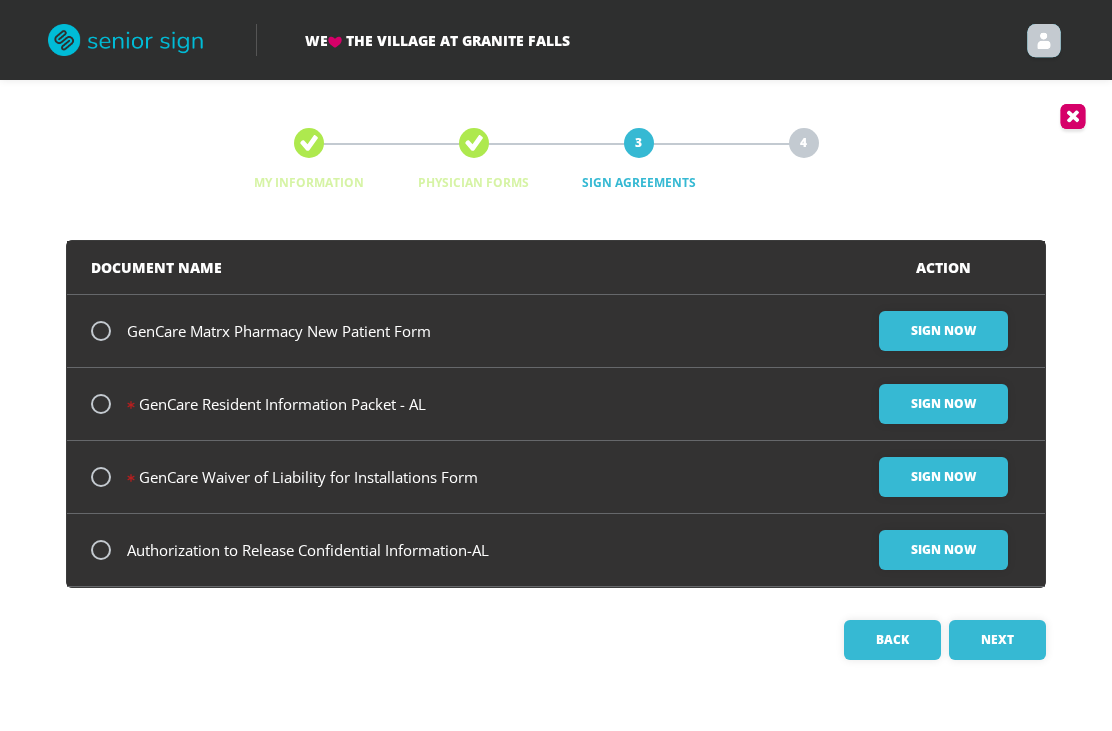 click on "Sign Now" at bounding box center [943, 331] 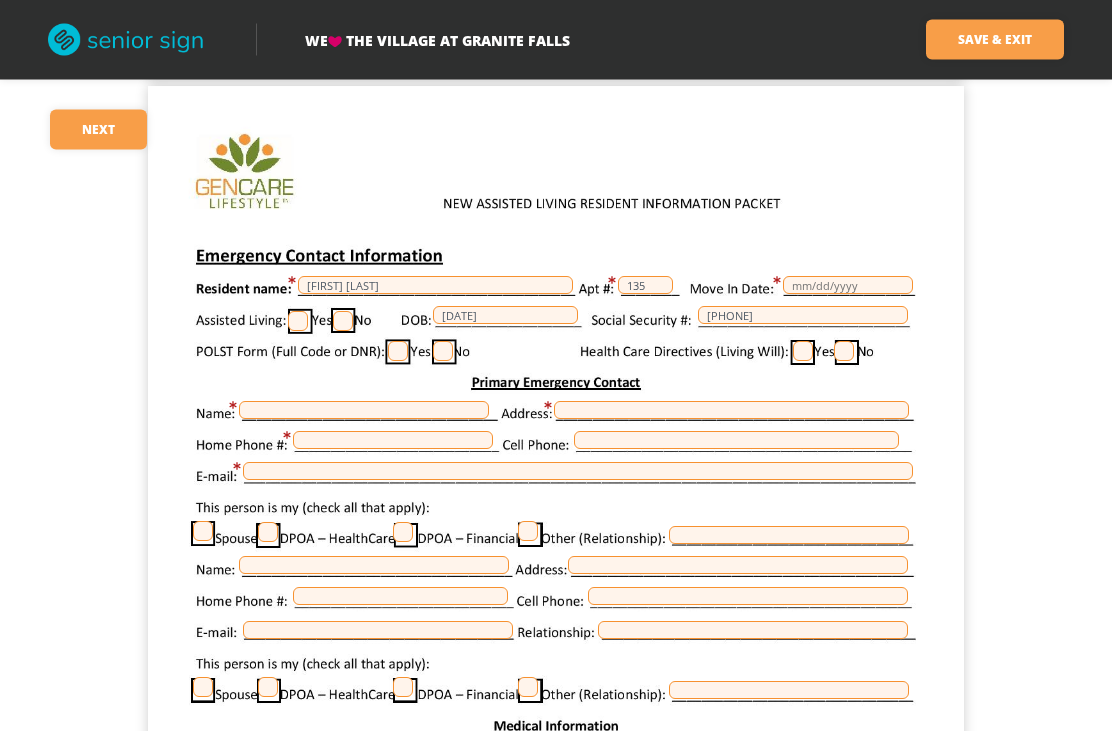 scroll, scrollTop: 1130, scrollLeft: 0, axis: vertical 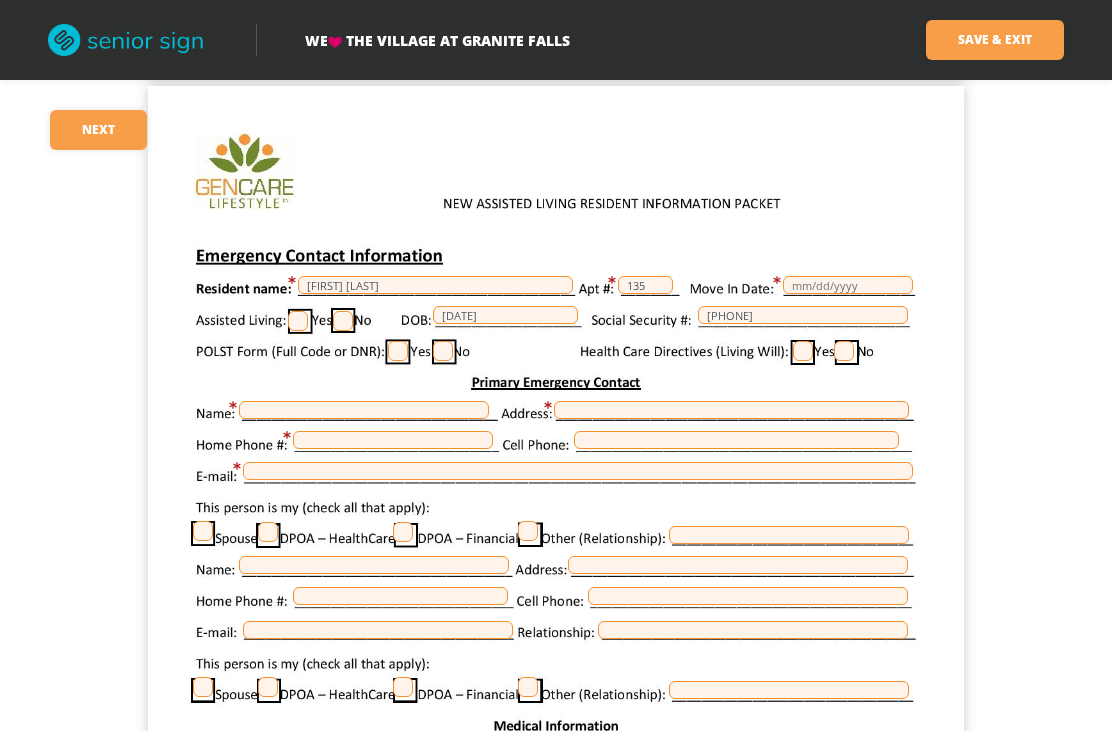 click on "Save & Exit" at bounding box center (995, 40) 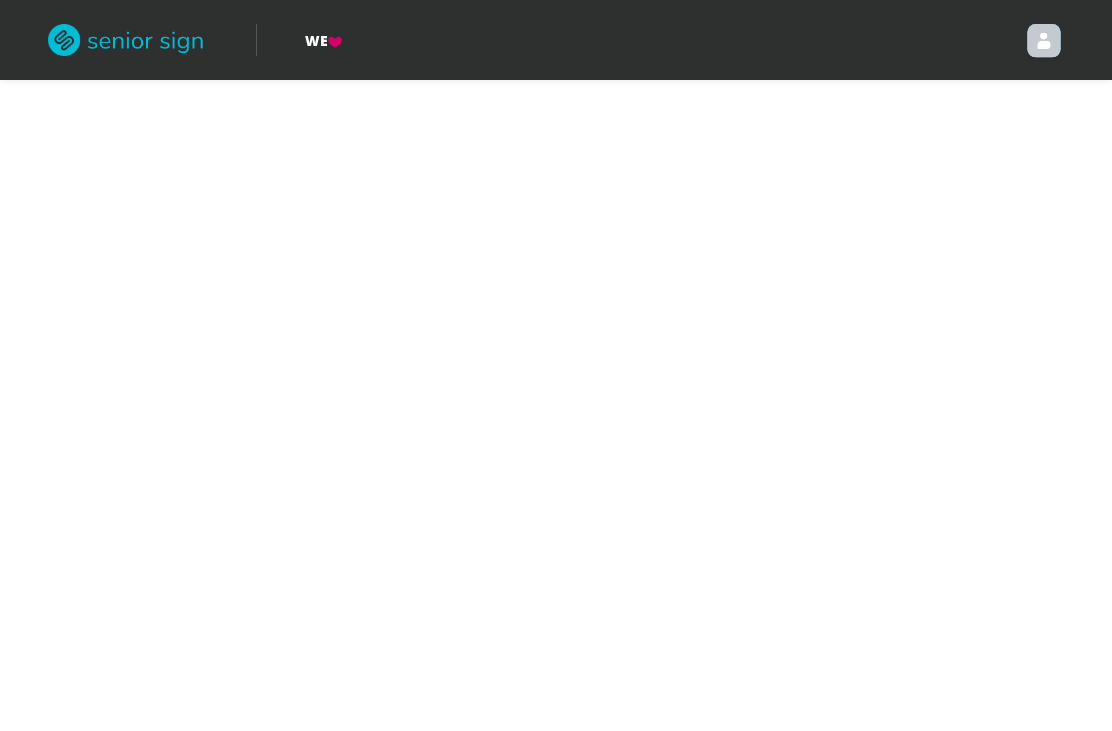 scroll, scrollTop: 0, scrollLeft: 0, axis: both 